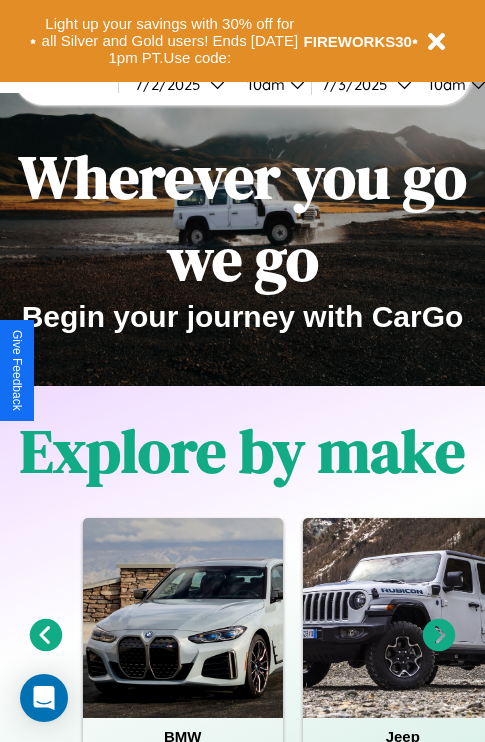scroll, scrollTop: 0, scrollLeft: 0, axis: both 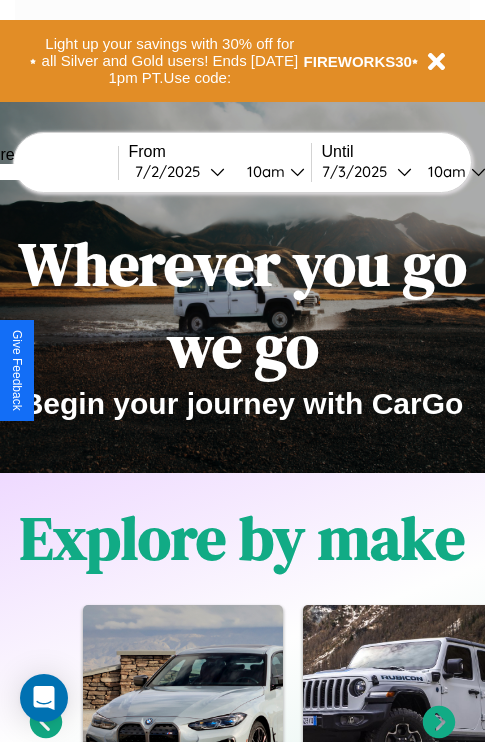 click at bounding box center (43, 172) 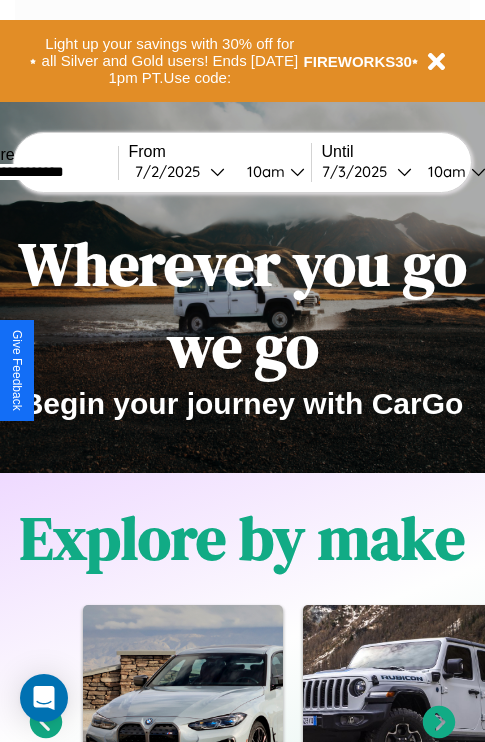 type on "**********" 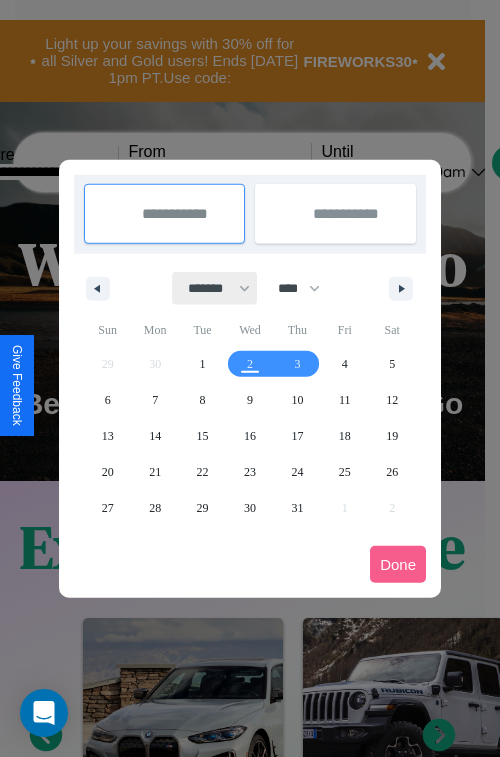 click on "******* ******** ***** ***** *** **** **** ****** ********* ******* ******** ********" at bounding box center [215, 288] 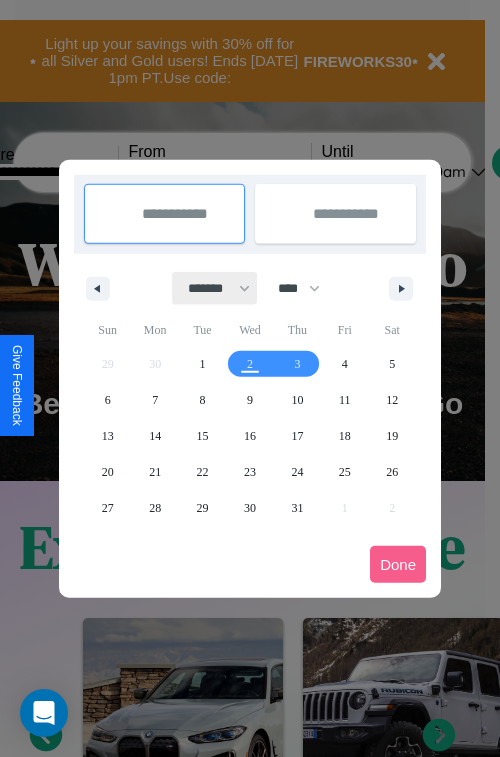 select on "*" 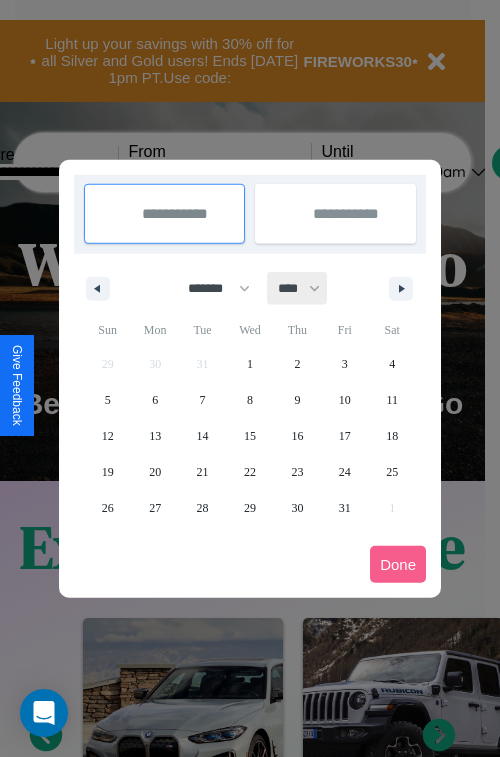 click on "**** **** **** **** **** **** **** **** **** **** **** **** **** **** **** **** **** **** **** **** **** **** **** **** **** **** **** **** **** **** **** **** **** **** **** **** **** **** **** **** **** **** **** **** **** **** **** **** **** **** **** **** **** **** **** **** **** **** **** **** **** **** **** **** **** **** **** **** **** **** **** **** **** **** **** **** **** **** **** **** **** **** **** **** **** **** **** **** **** **** **** **** **** **** **** **** **** **** **** **** **** **** **** **** **** **** **** **** **** **** **** **** **** **** **** **** **** **** **** **** ****" at bounding box center (298, 288) 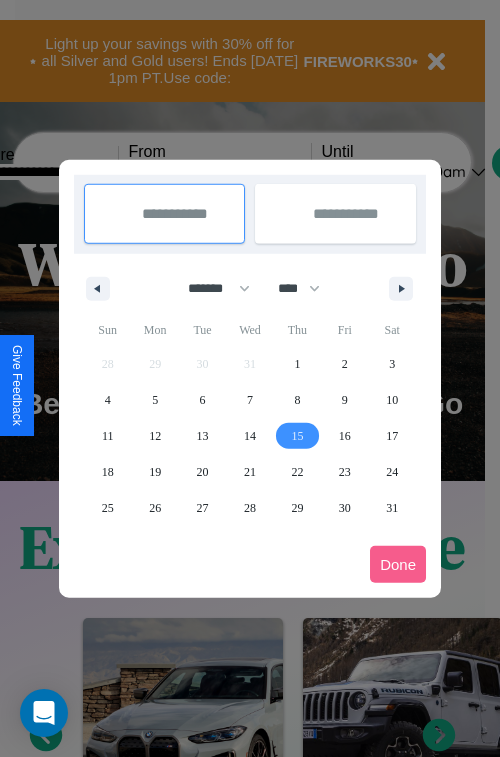 click on "15" at bounding box center (297, 436) 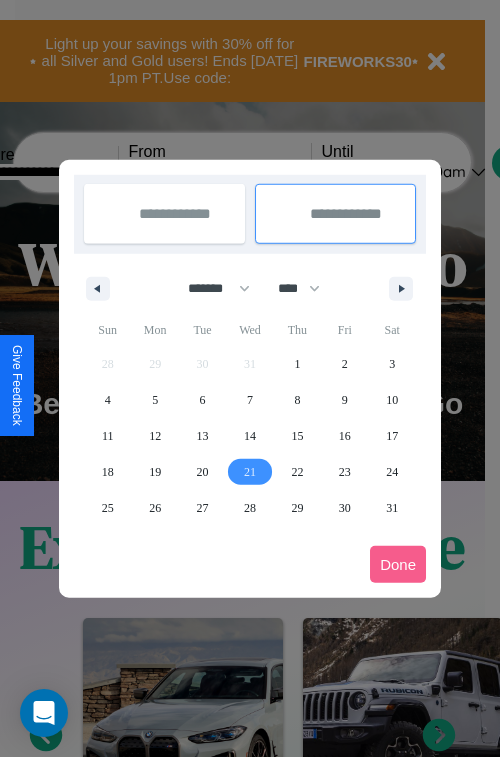 click on "21" at bounding box center (250, 472) 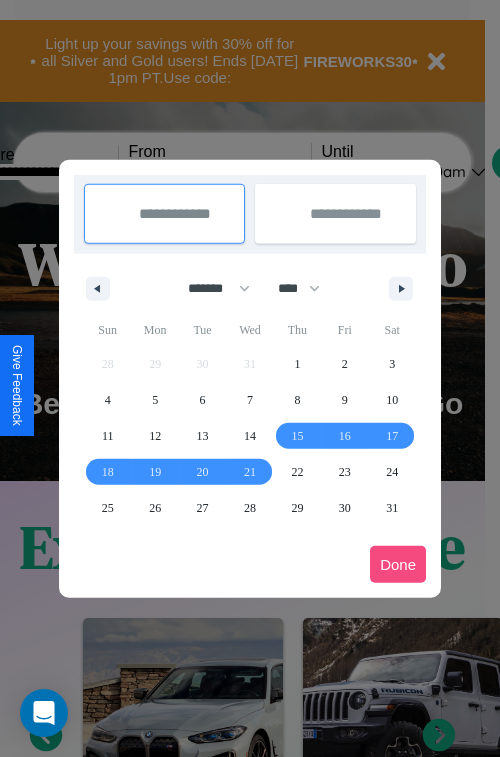 click on "Done" at bounding box center [398, 564] 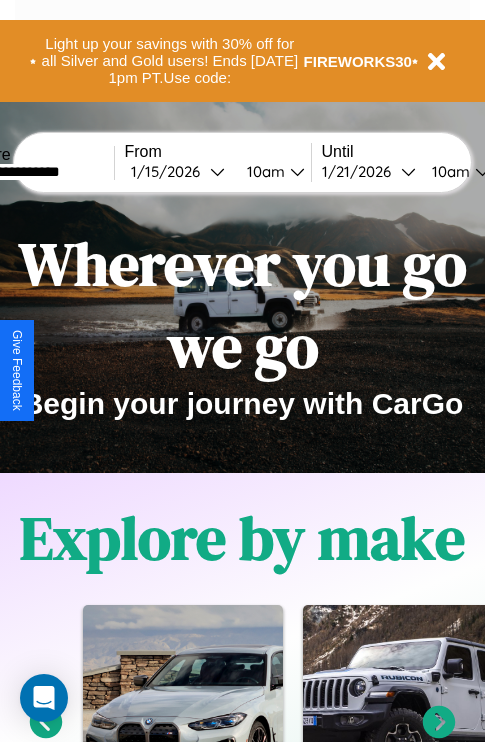 scroll, scrollTop: 0, scrollLeft: 71, axis: horizontal 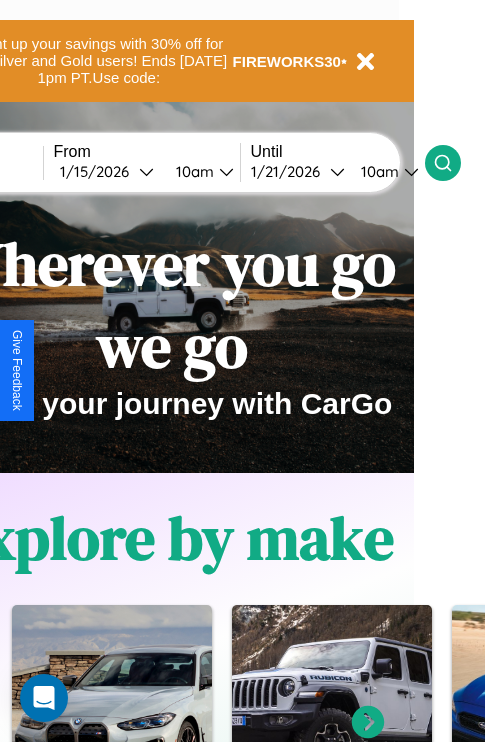 click 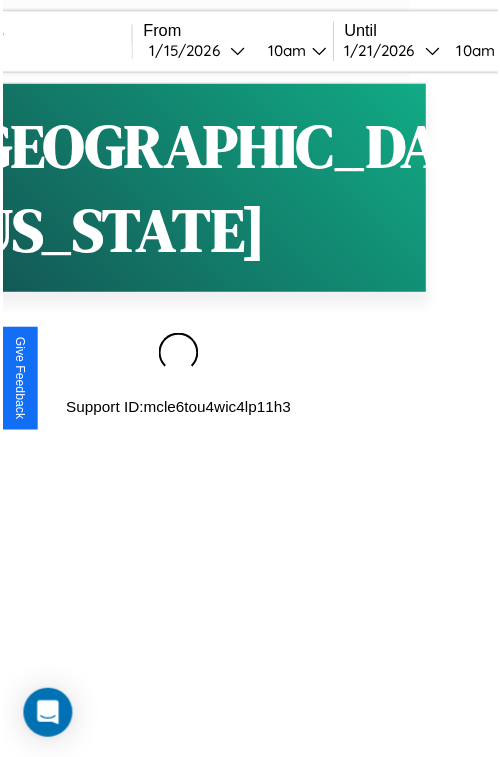scroll, scrollTop: 0, scrollLeft: 0, axis: both 